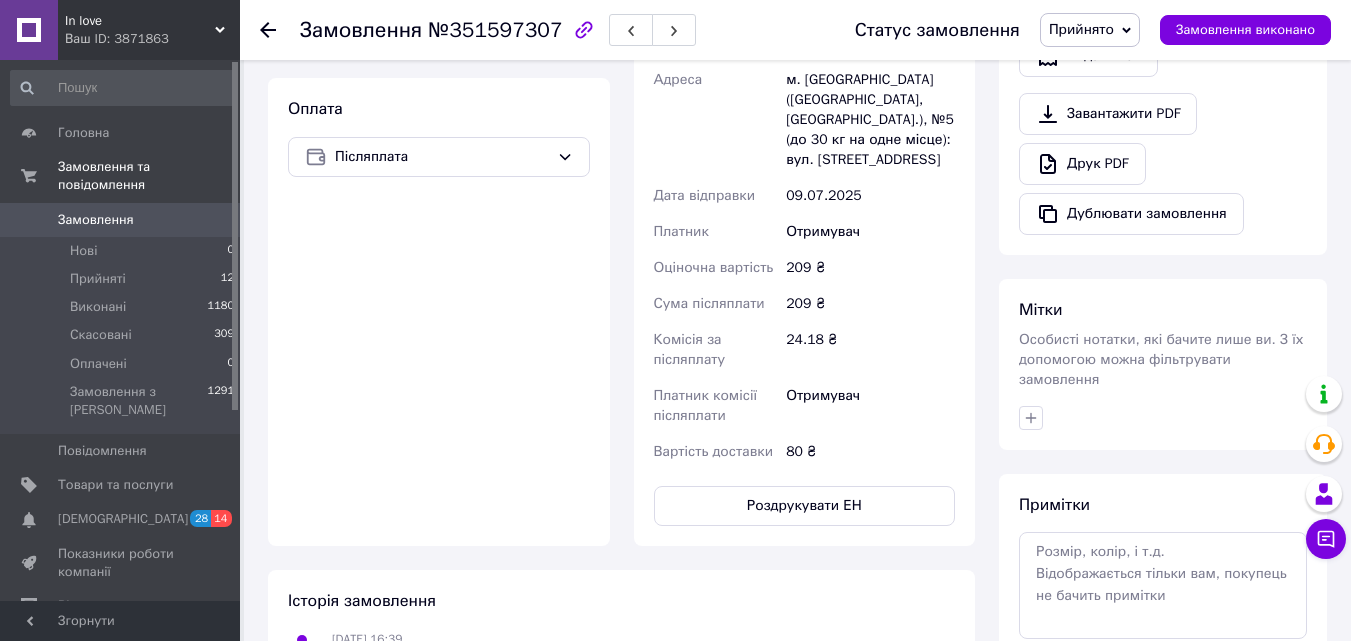 scroll, scrollTop: 644, scrollLeft: 0, axis: vertical 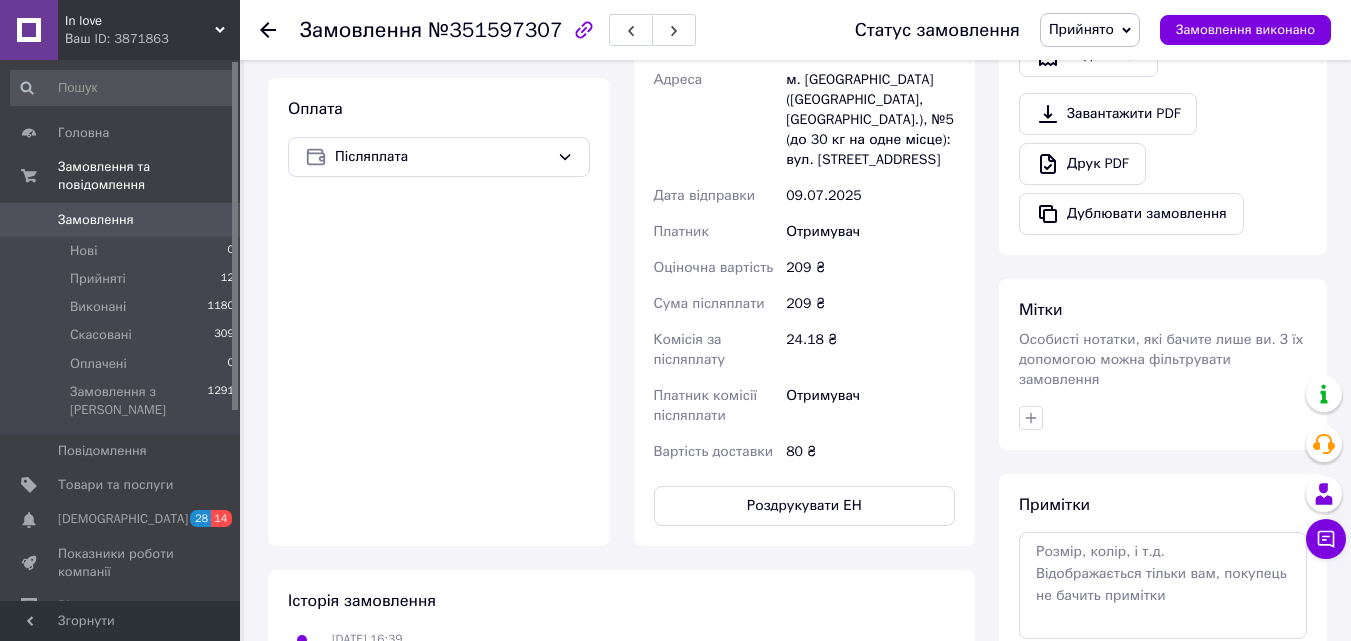 click on "Замовлення" at bounding box center [96, 220] 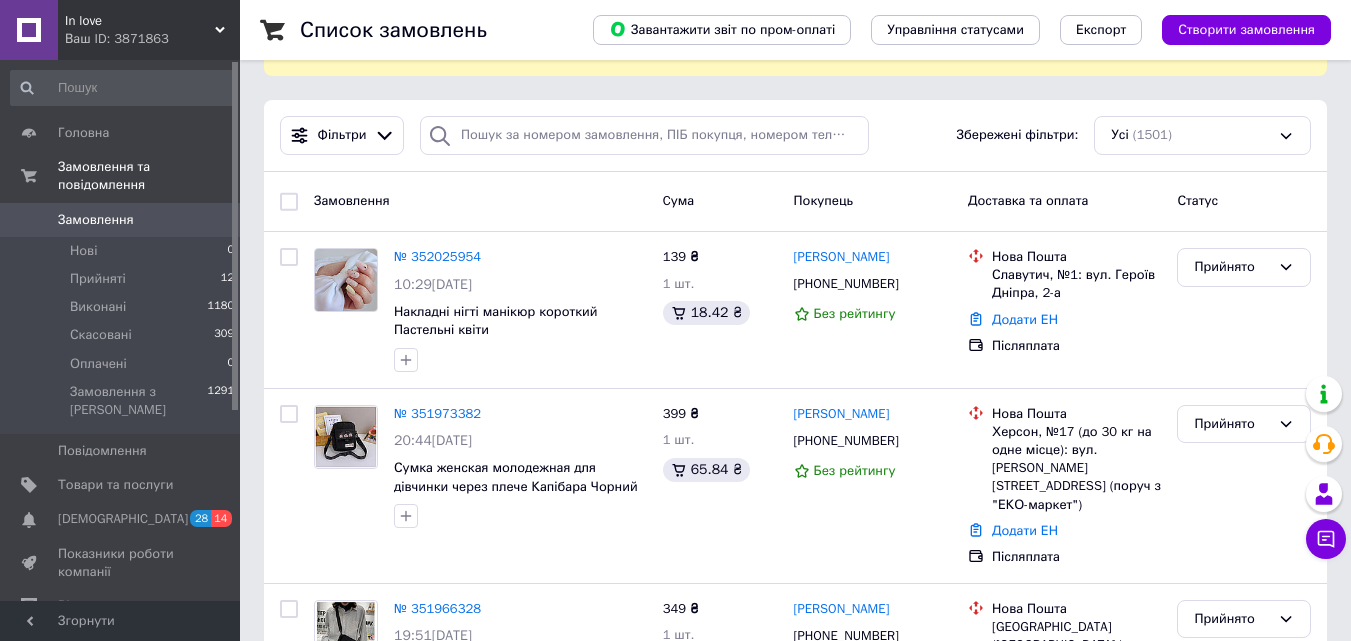 scroll, scrollTop: 229, scrollLeft: 0, axis: vertical 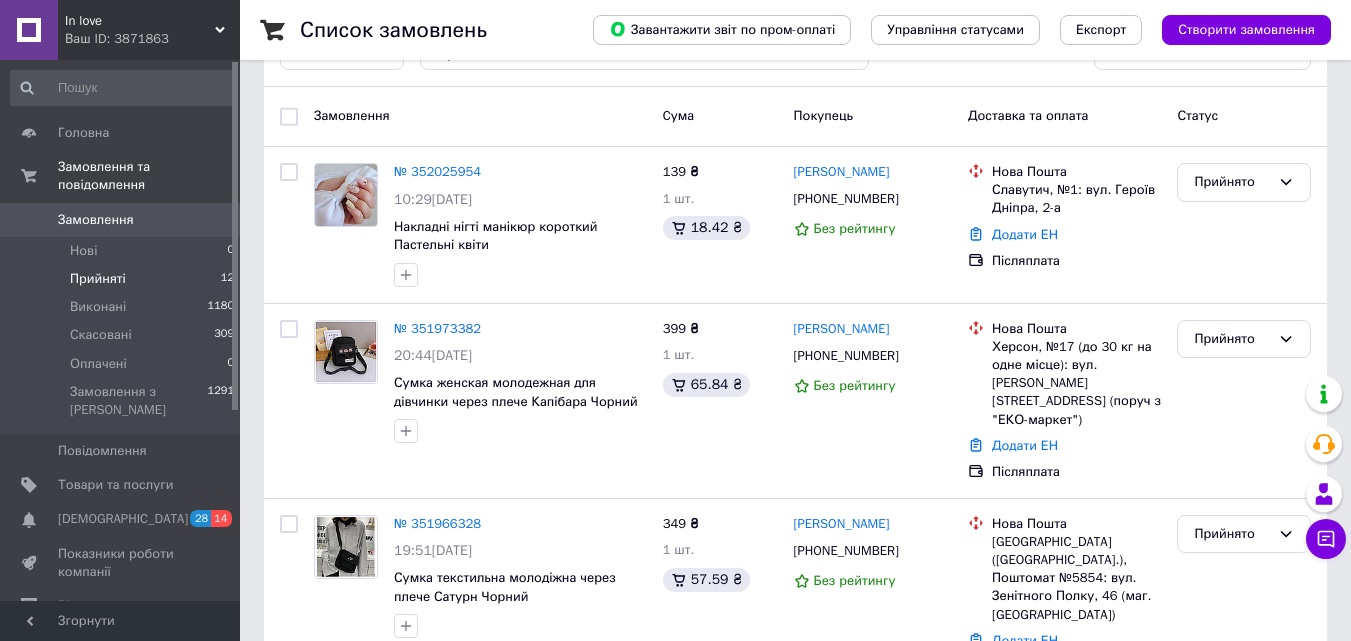 click on "Прийняті 12" at bounding box center (123, 279) 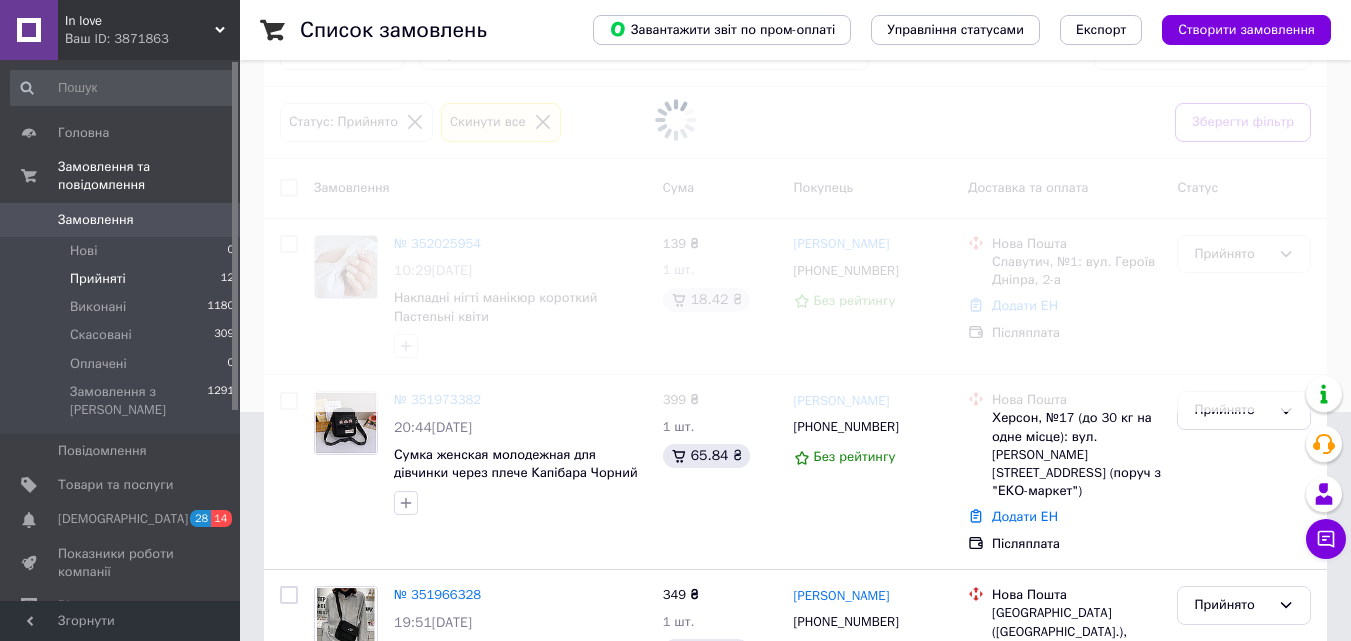 scroll, scrollTop: 0, scrollLeft: 0, axis: both 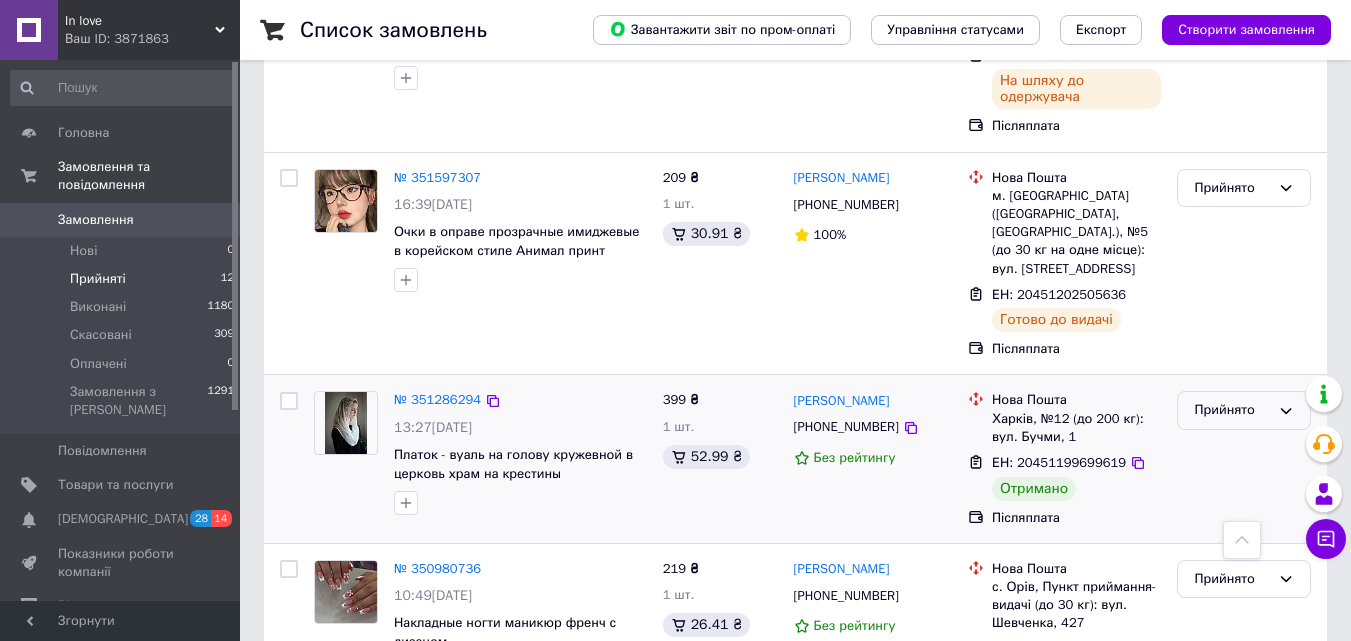 click on "Прийнято" at bounding box center [1244, 410] 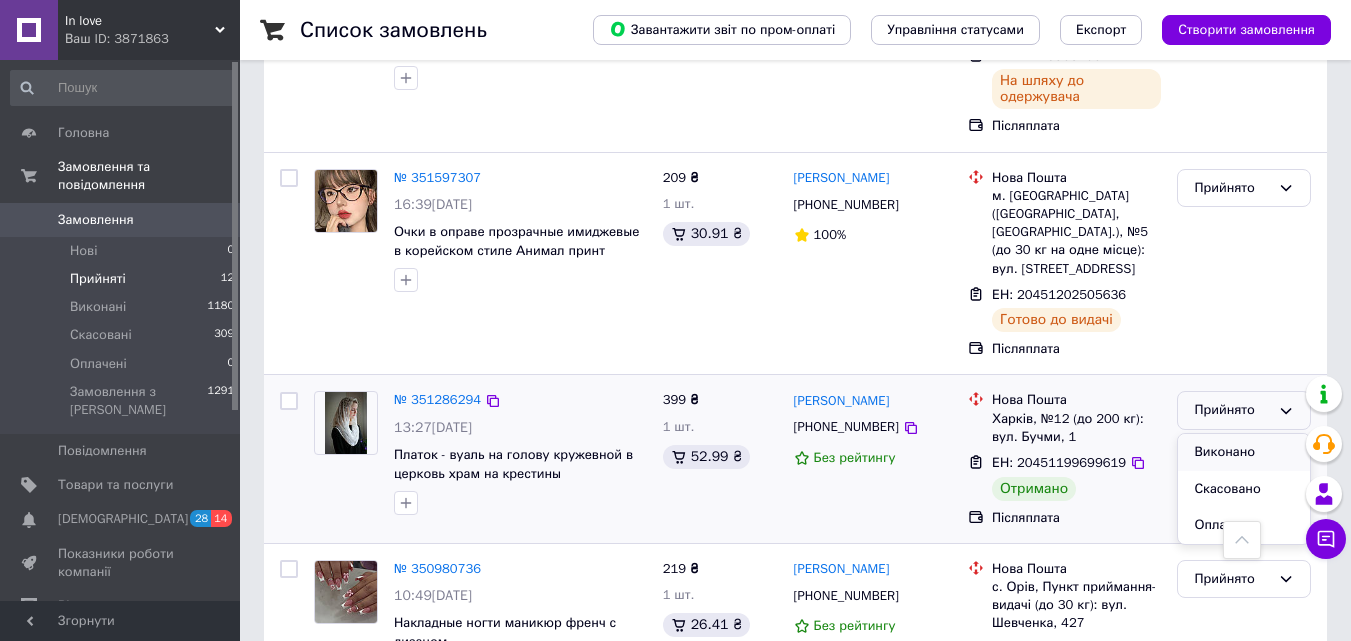 click on "Виконано" at bounding box center (1244, 452) 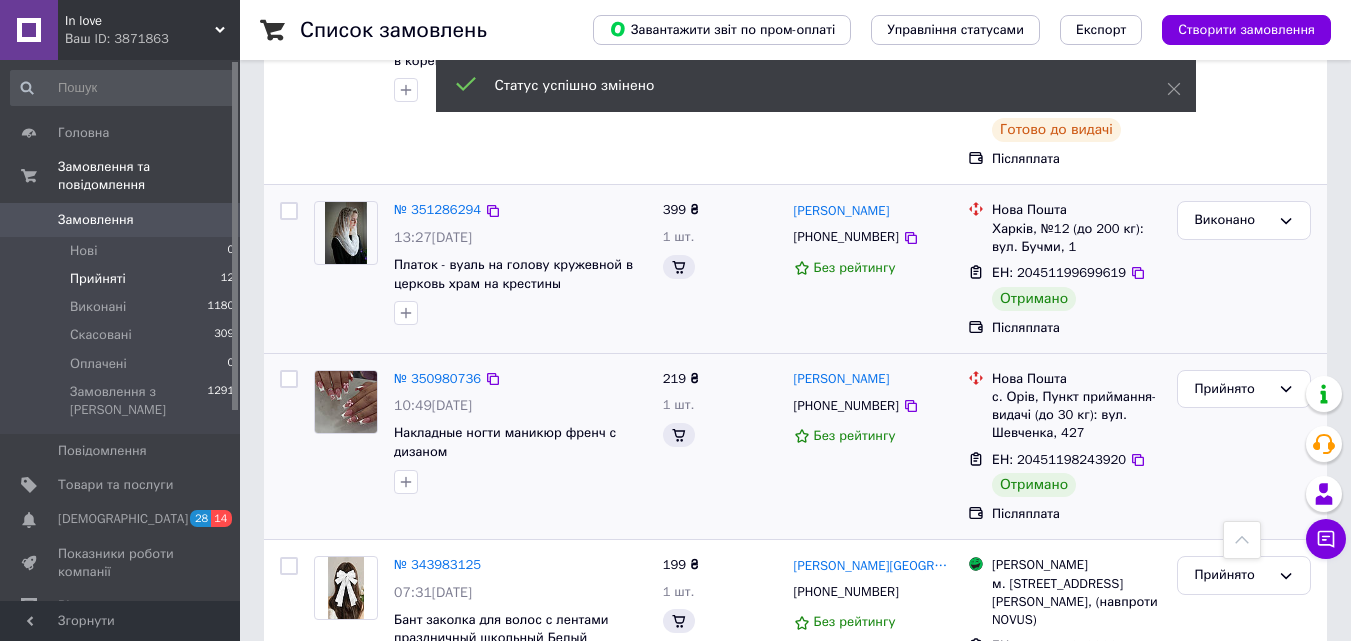 scroll, scrollTop: 1684, scrollLeft: 0, axis: vertical 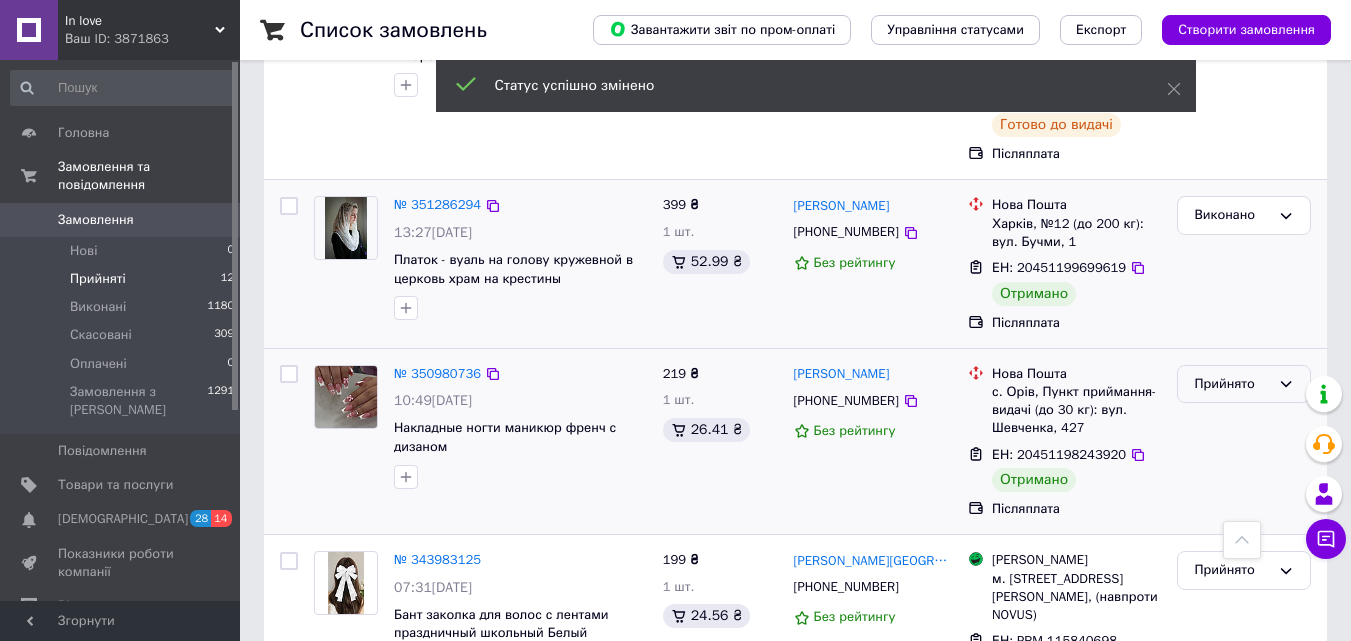click on "Прийнято" at bounding box center [1232, 384] 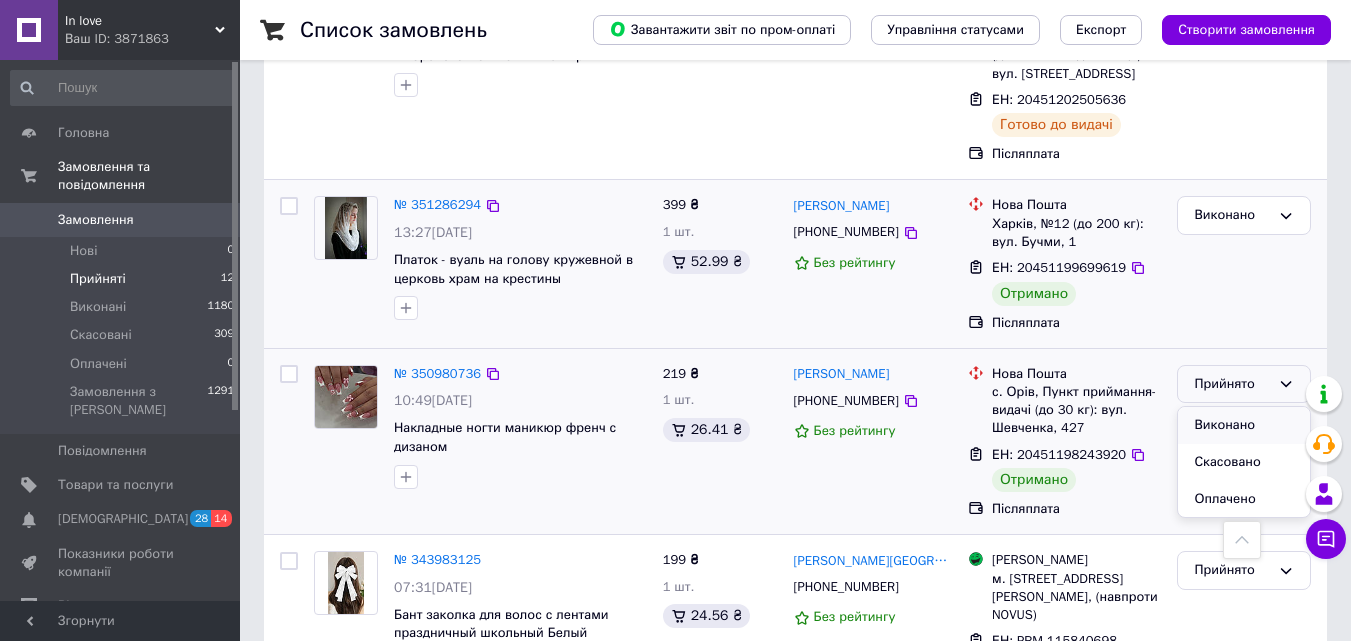 click on "Виконано" at bounding box center (1244, 425) 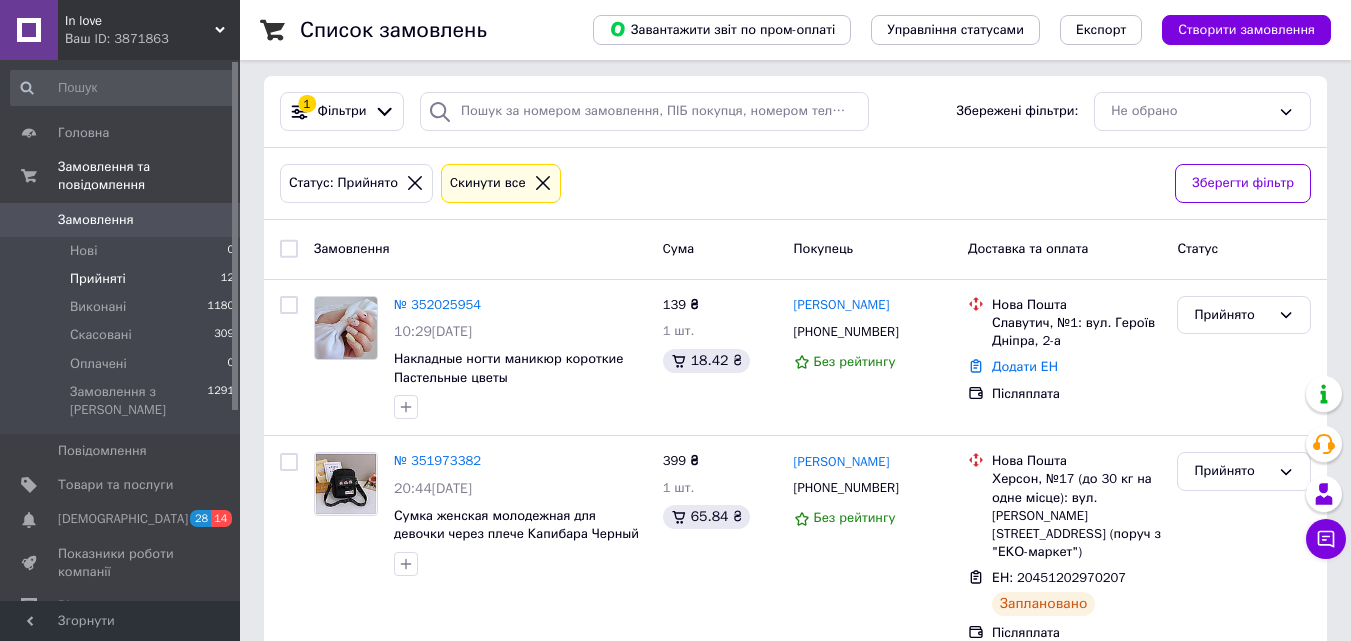 scroll, scrollTop: 0, scrollLeft: 0, axis: both 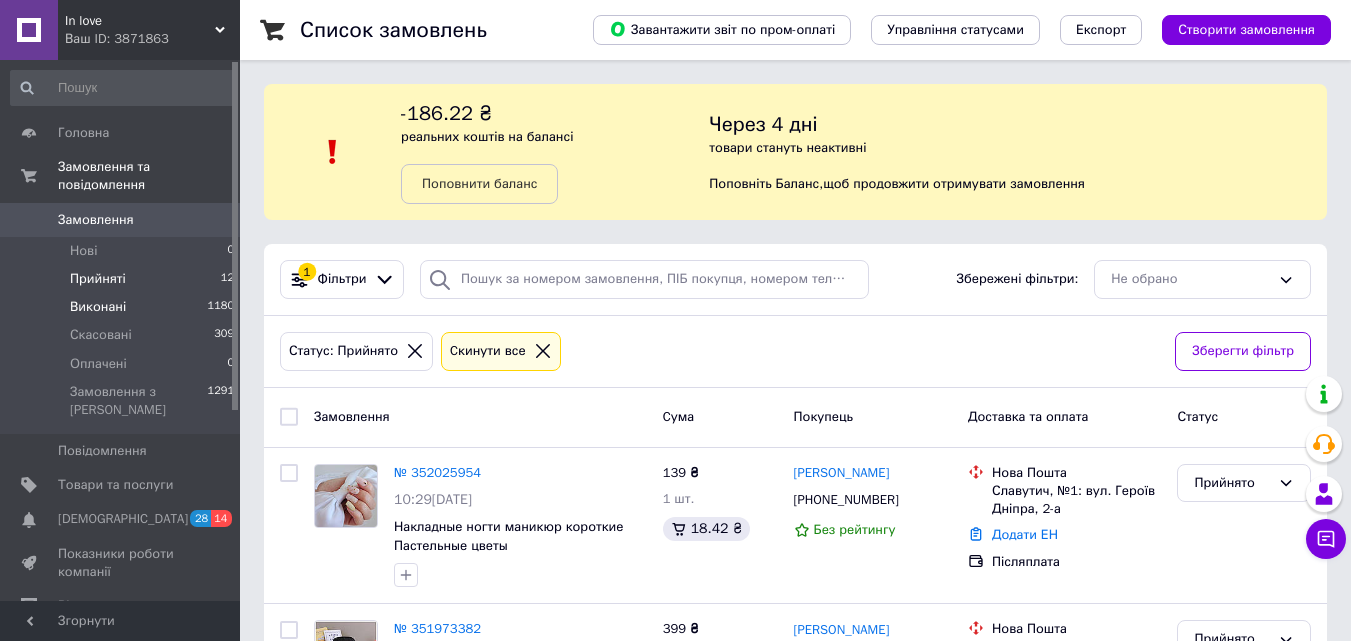 click on "Виконані" at bounding box center [98, 307] 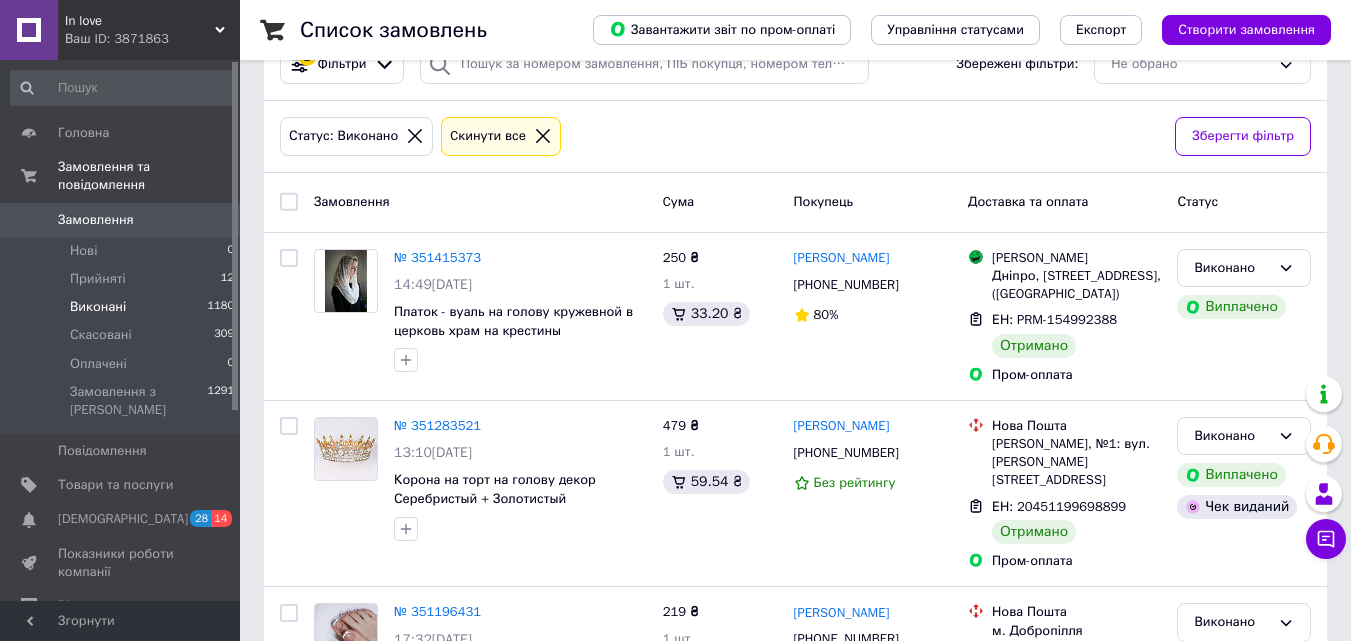 scroll, scrollTop: 236, scrollLeft: 0, axis: vertical 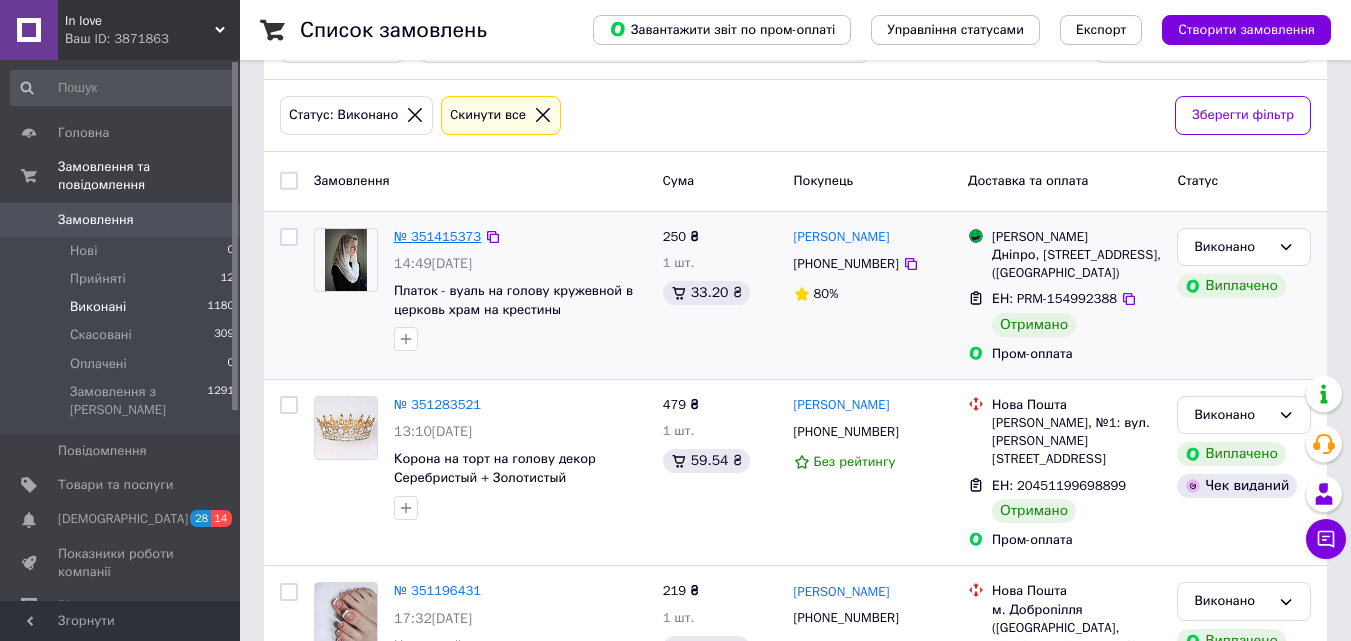drag, startPoint x: 438, startPoint y: 246, endPoint x: 414, endPoint y: 231, distance: 28.301943 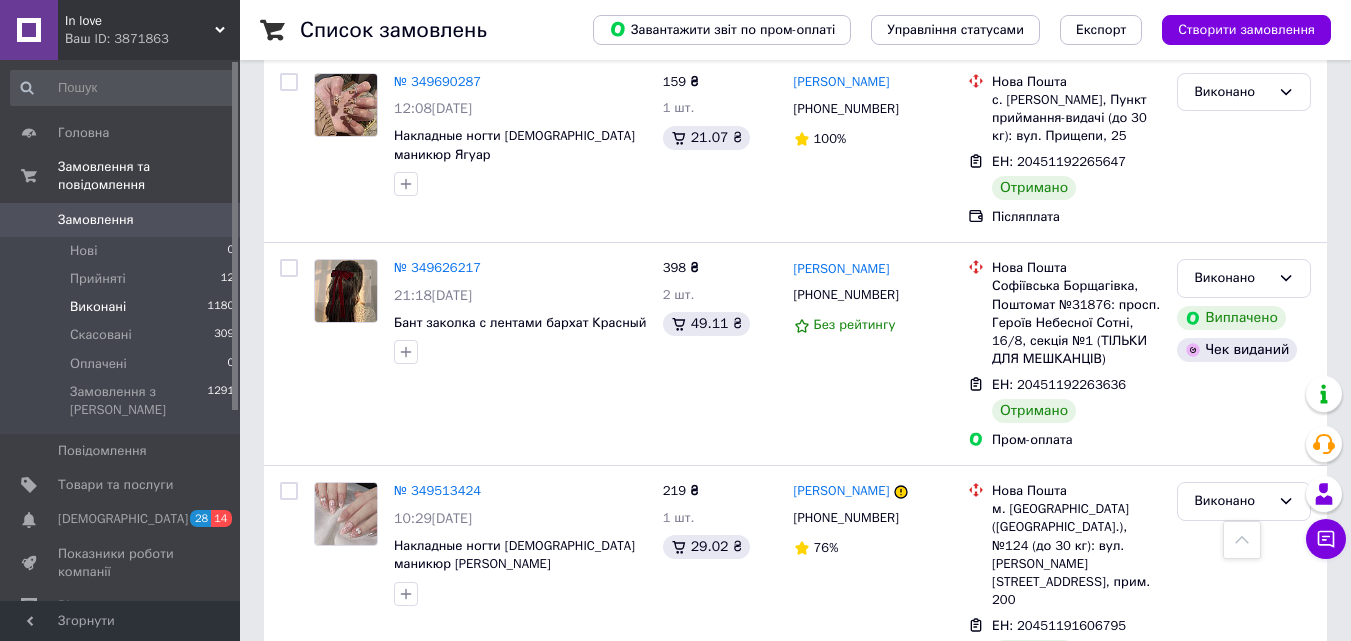 scroll, scrollTop: 3686, scrollLeft: 0, axis: vertical 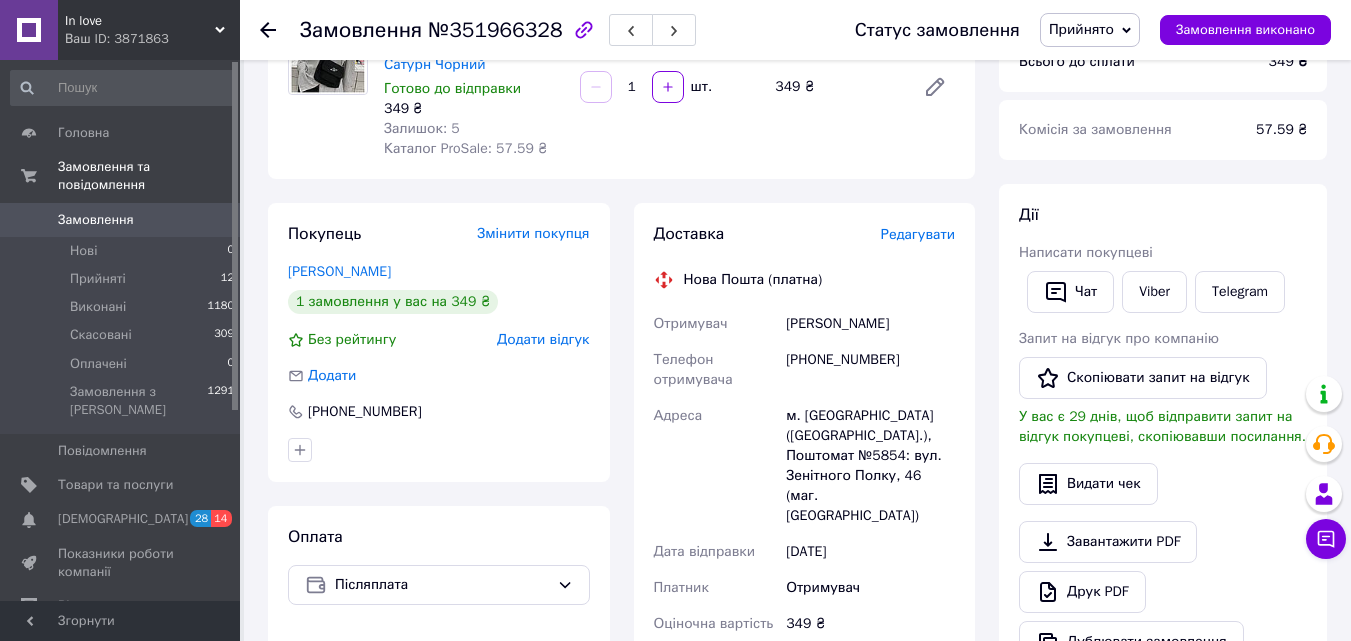 click on "Редагувати" at bounding box center [918, 234] 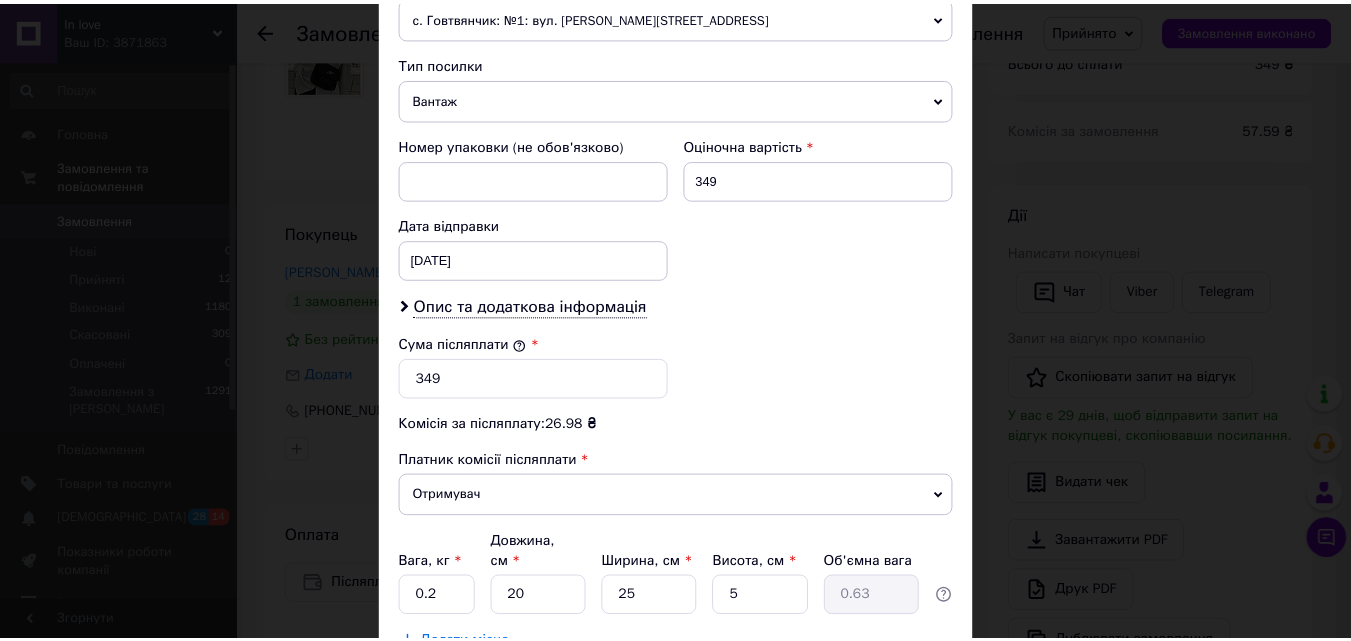 scroll, scrollTop: 885, scrollLeft: 0, axis: vertical 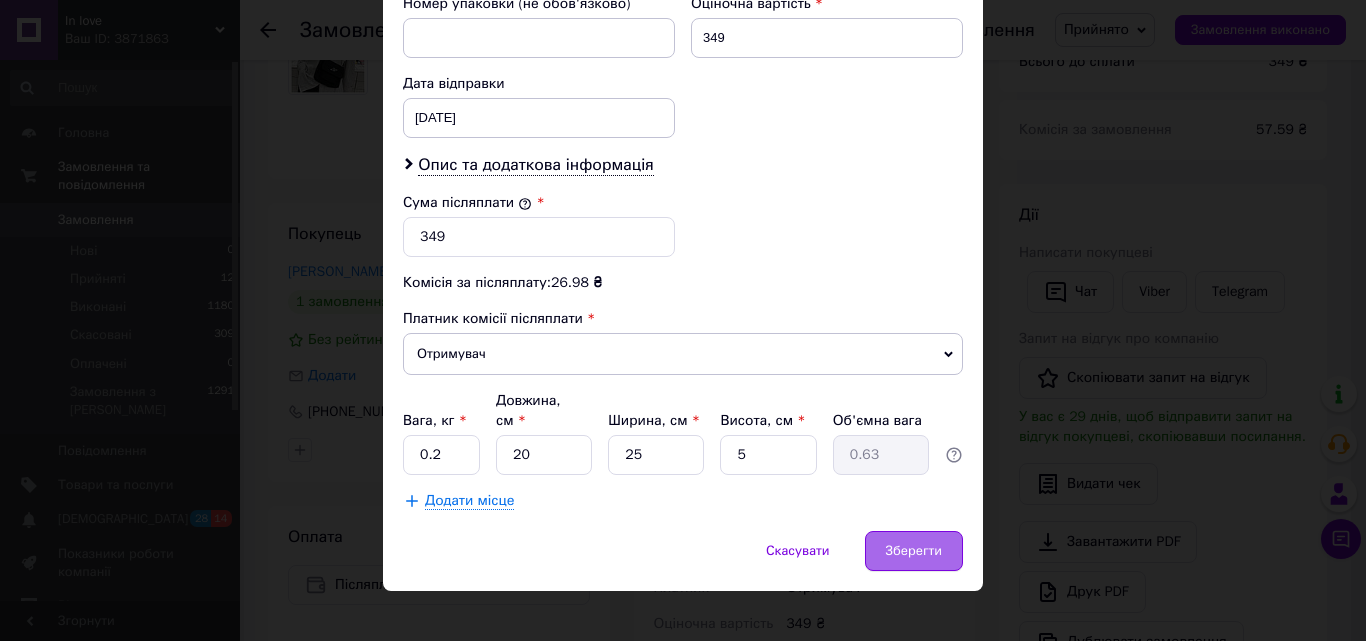 click on "Зберегти" at bounding box center (914, 551) 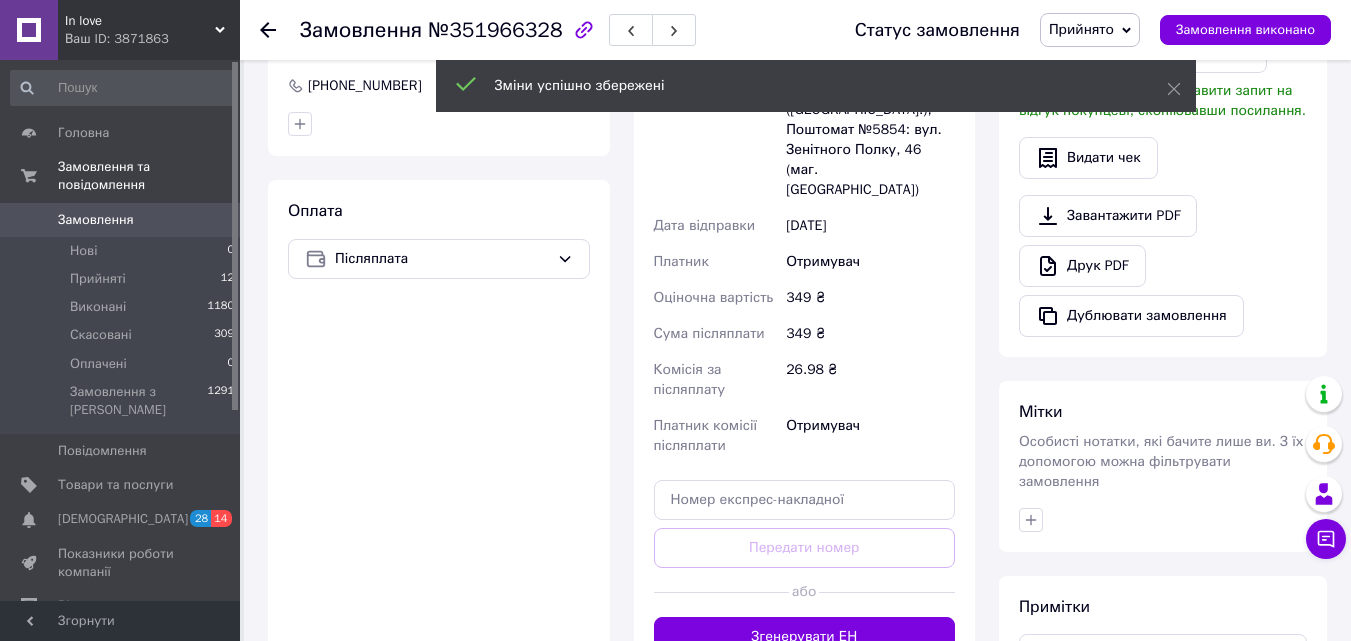 scroll, scrollTop: 683, scrollLeft: 0, axis: vertical 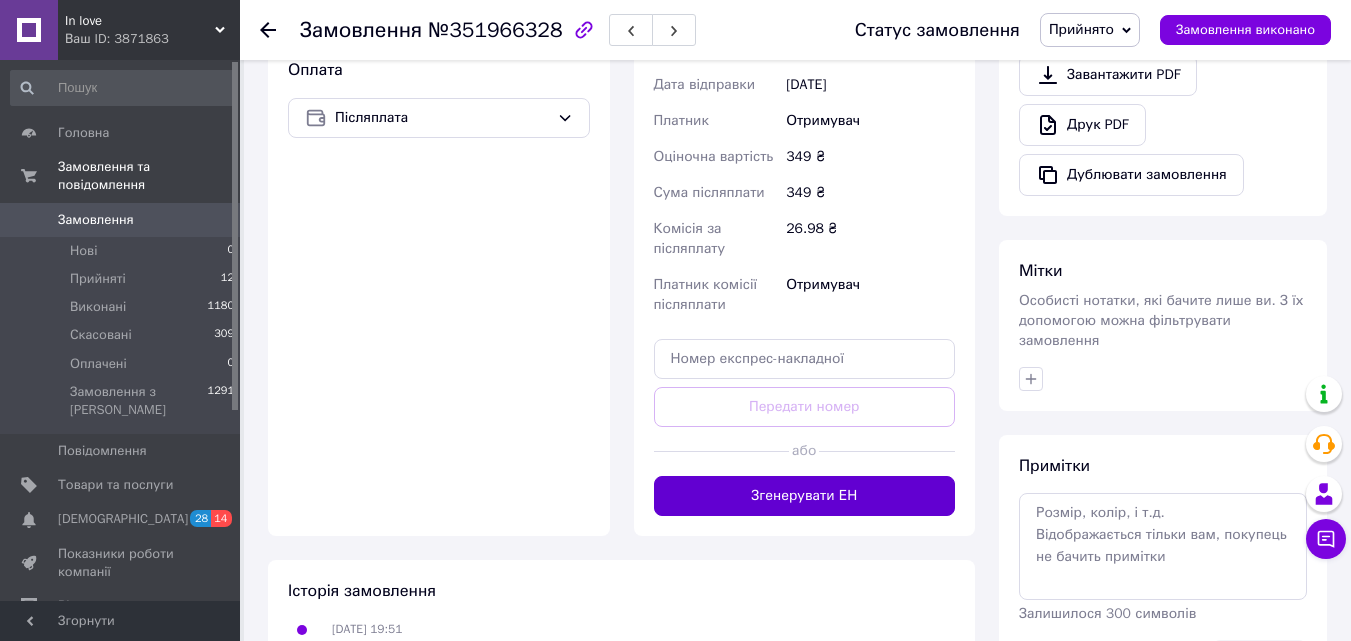 click on "Згенерувати ЕН" at bounding box center [805, 496] 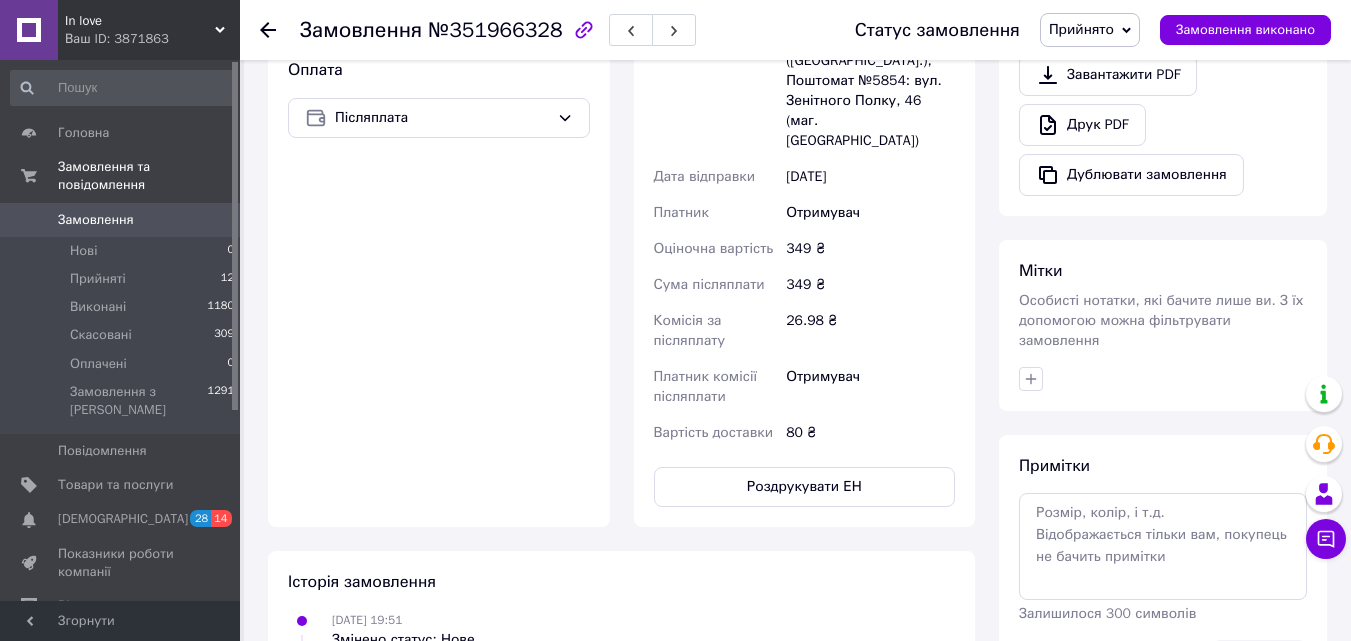 click on "Роздрукувати ЕН" at bounding box center (805, 487) 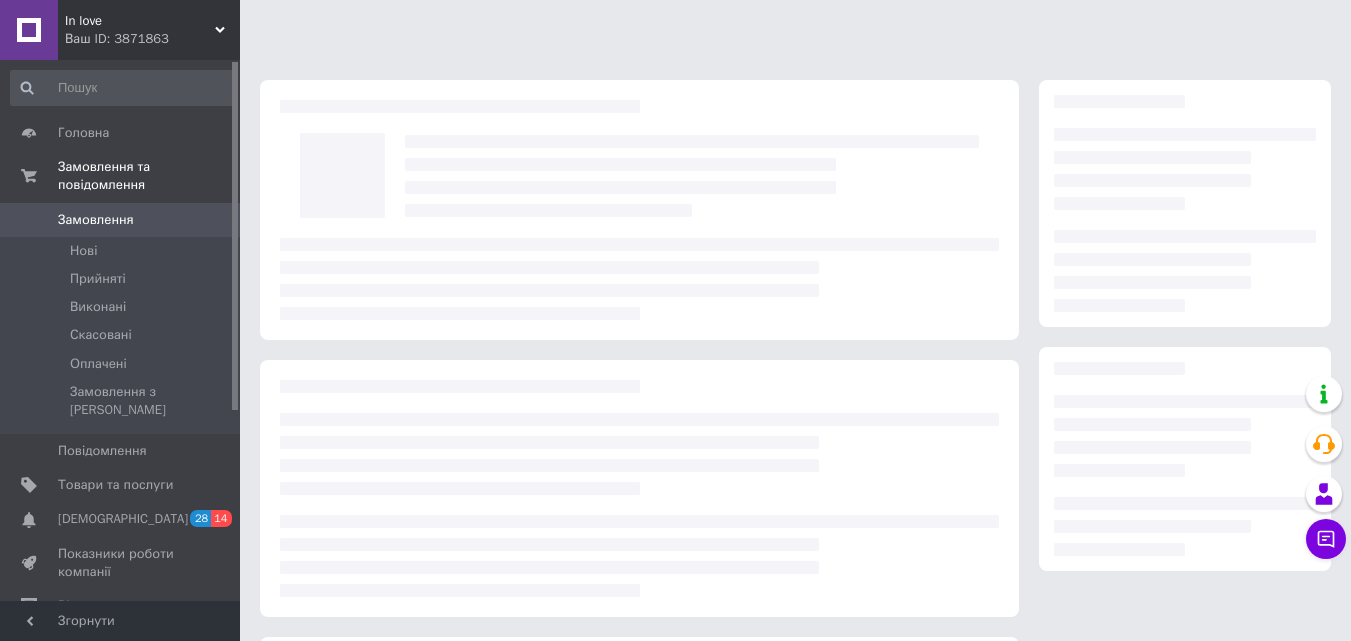 scroll, scrollTop: 0, scrollLeft: 0, axis: both 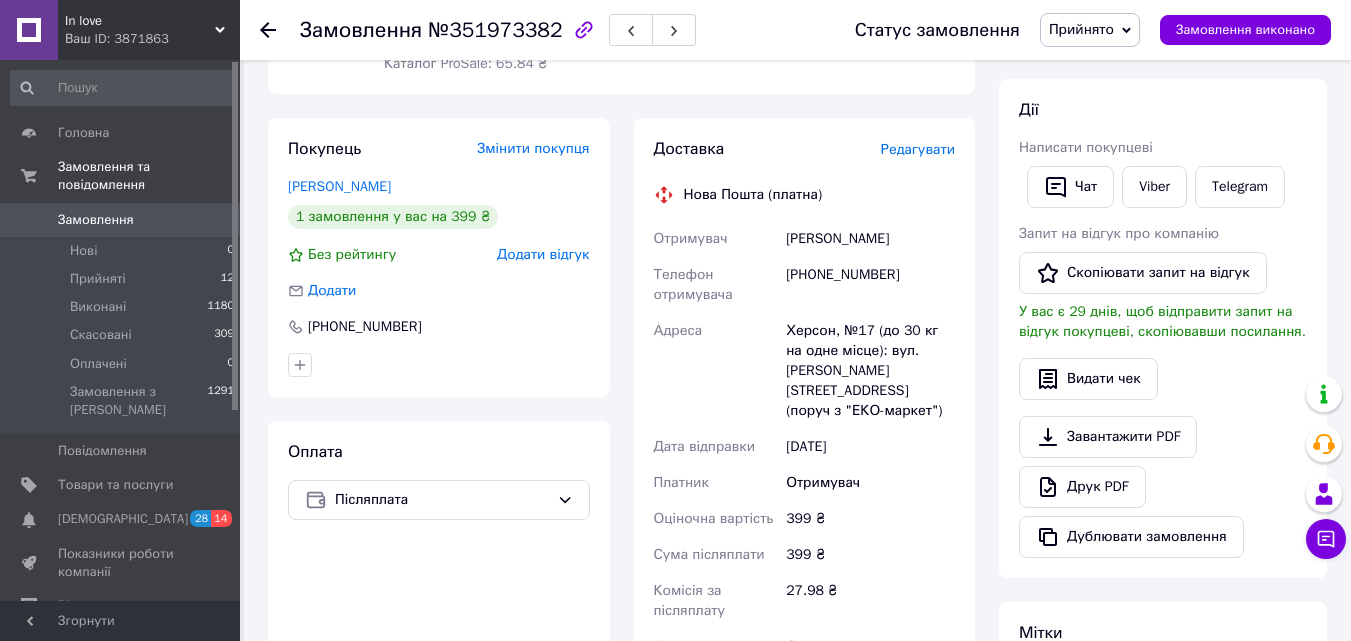 click on "Редагувати" at bounding box center [918, 149] 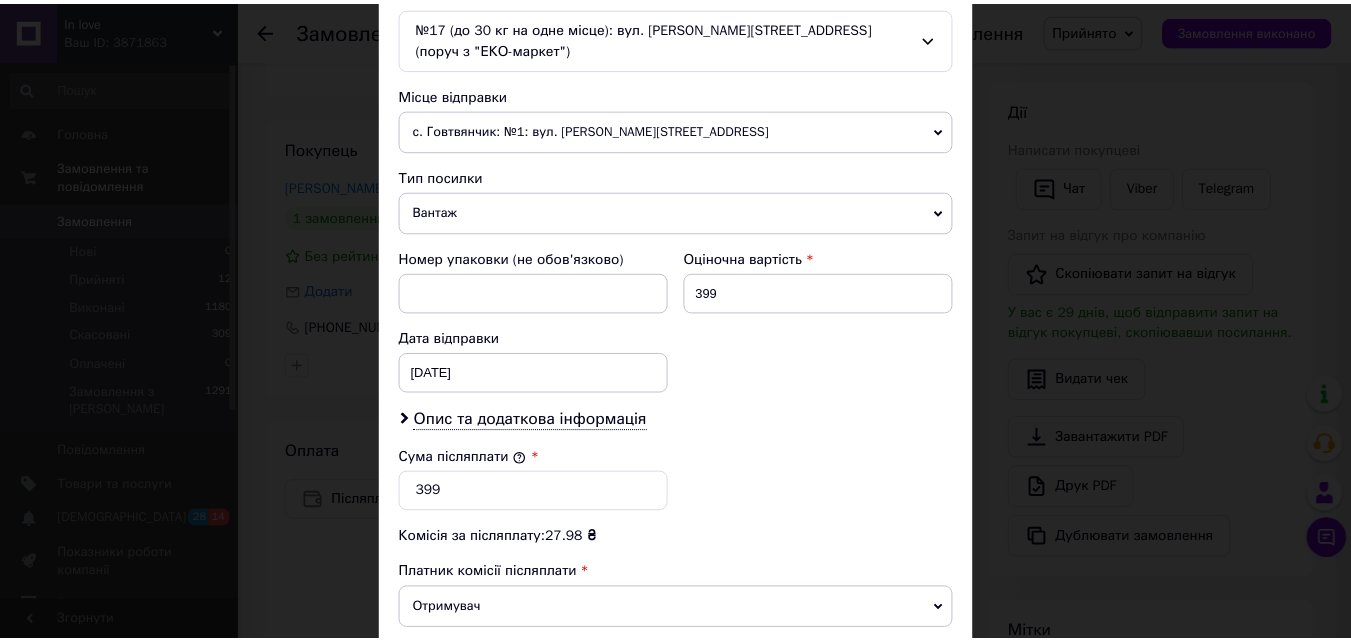 scroll, scrollTop: 885, scrollLeft: 0, axis: vertical 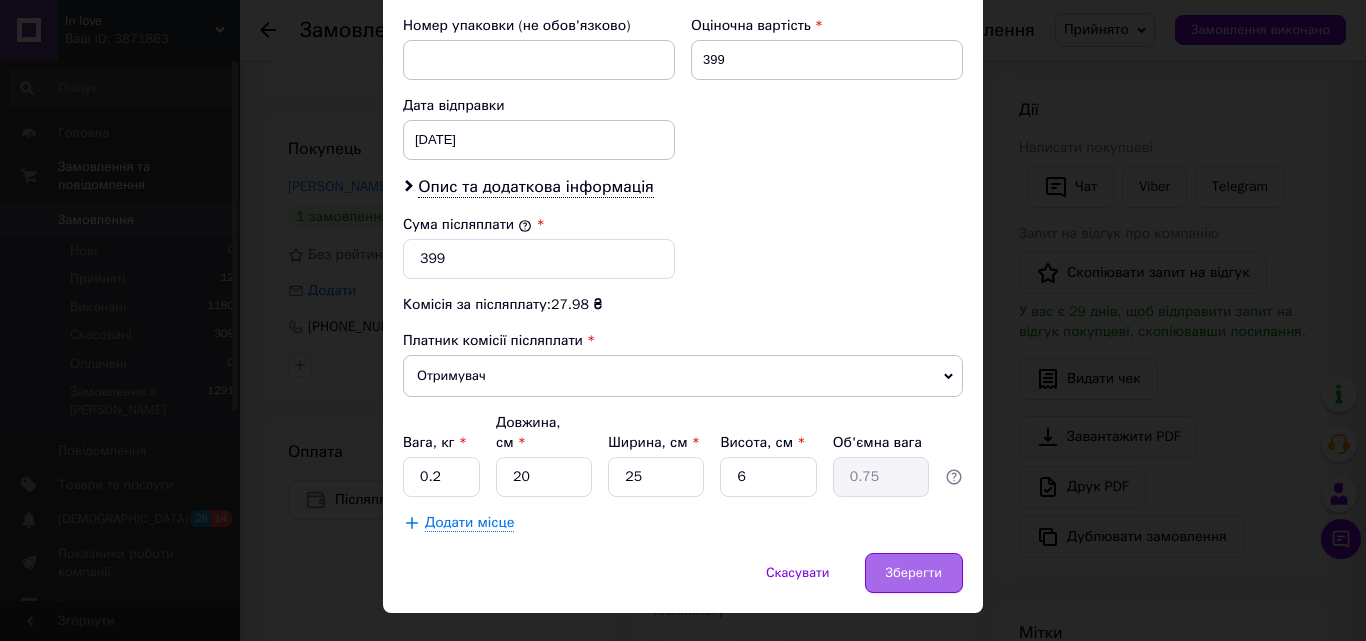 click on "Зберегти" at bounding box center (914, 573) 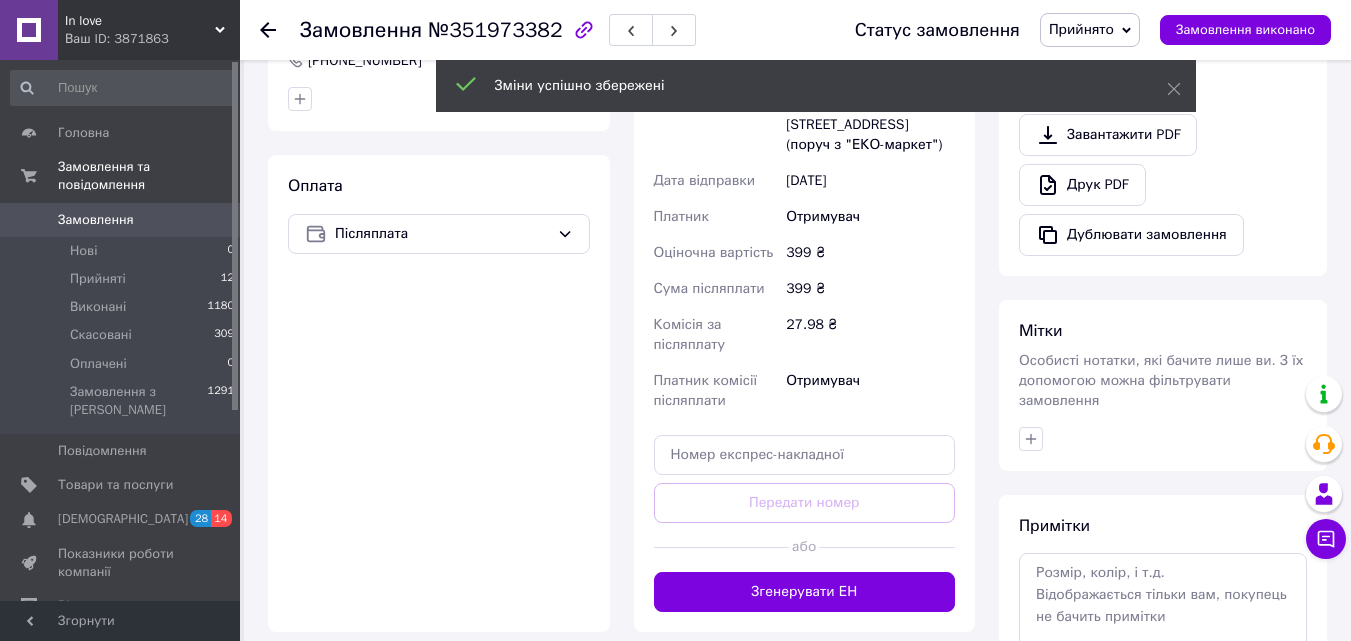scroll, scrollTop: 589, scrollLeft: 0, axis: vertical 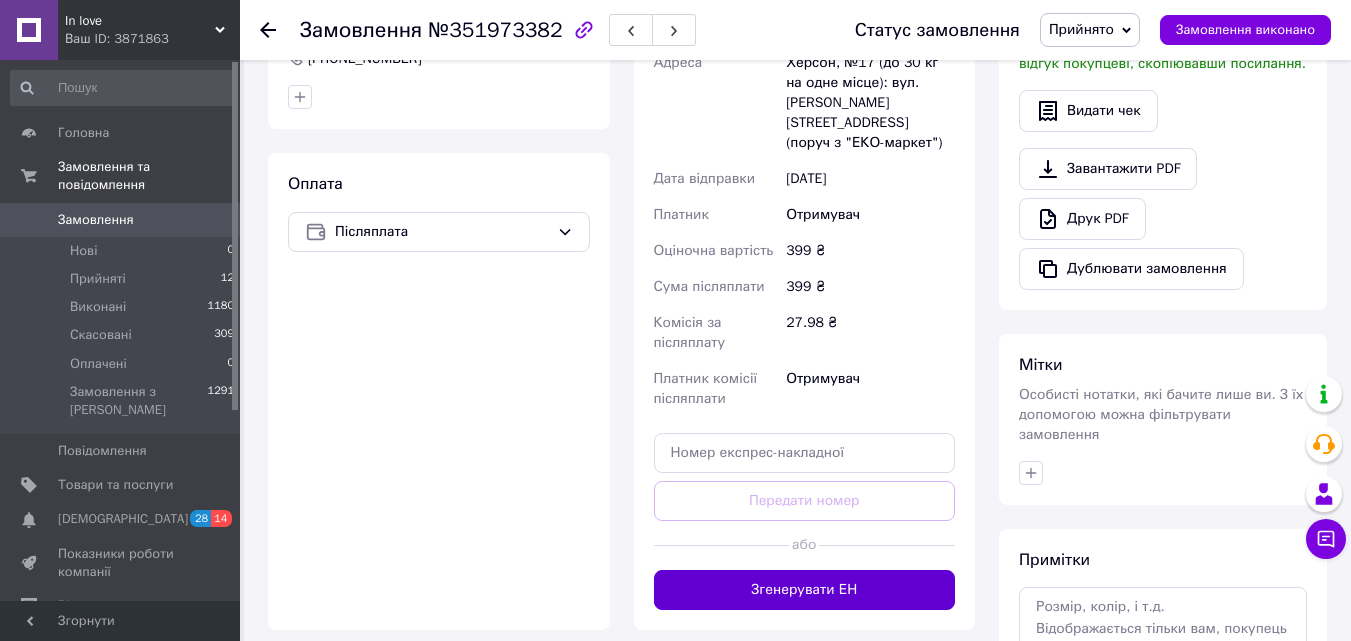 click on "Згенерувати ЕН" at bounding box center (805, 590) 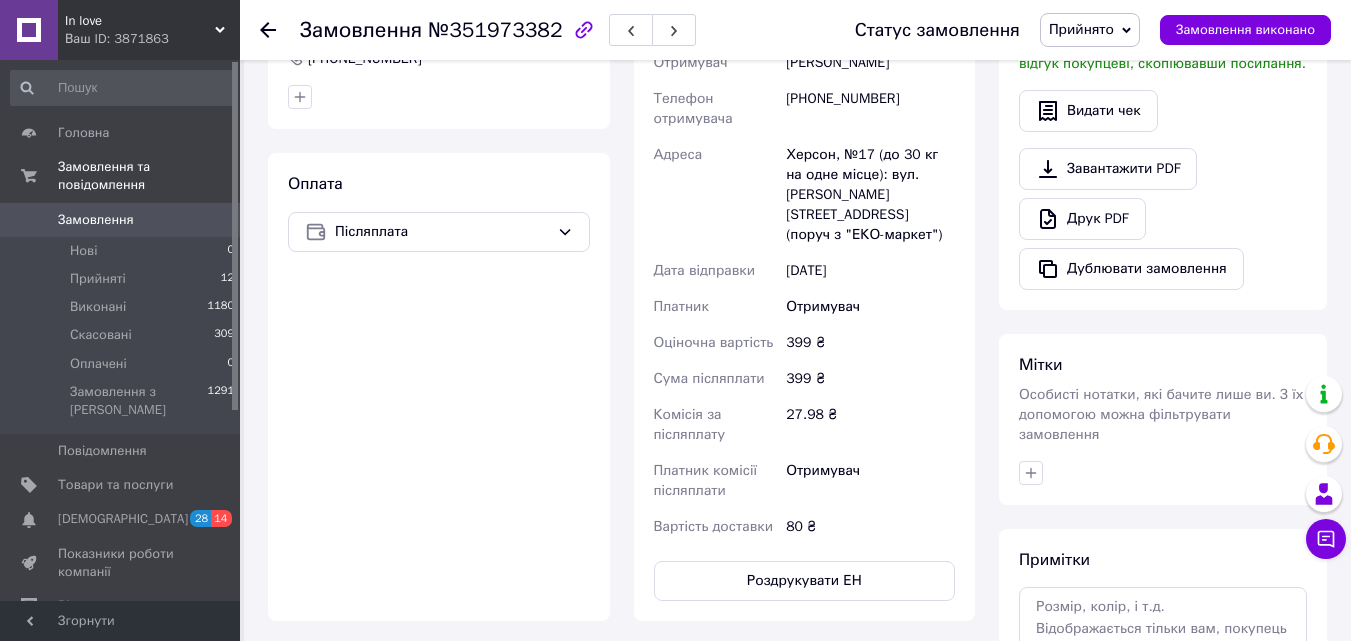 click on "Роздрукувати ЕН" at bounding box center (805, 581) 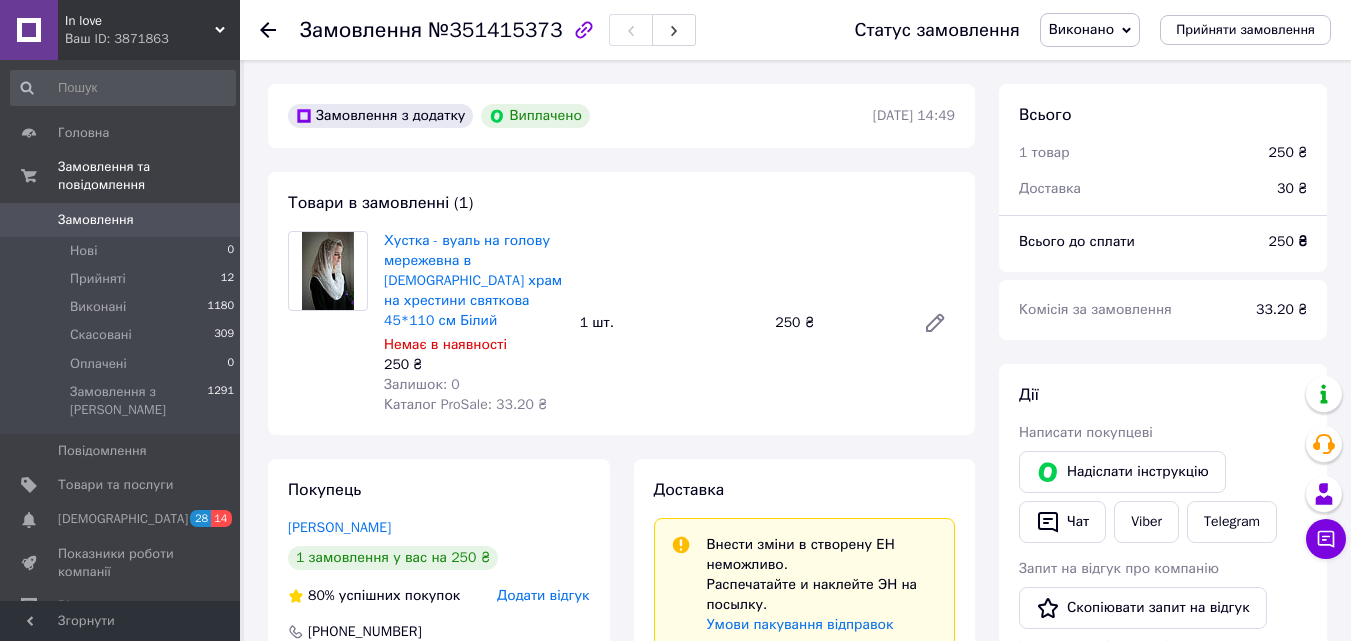 scroll, scrollTop: 0, scrollLeft: 0, axis: both 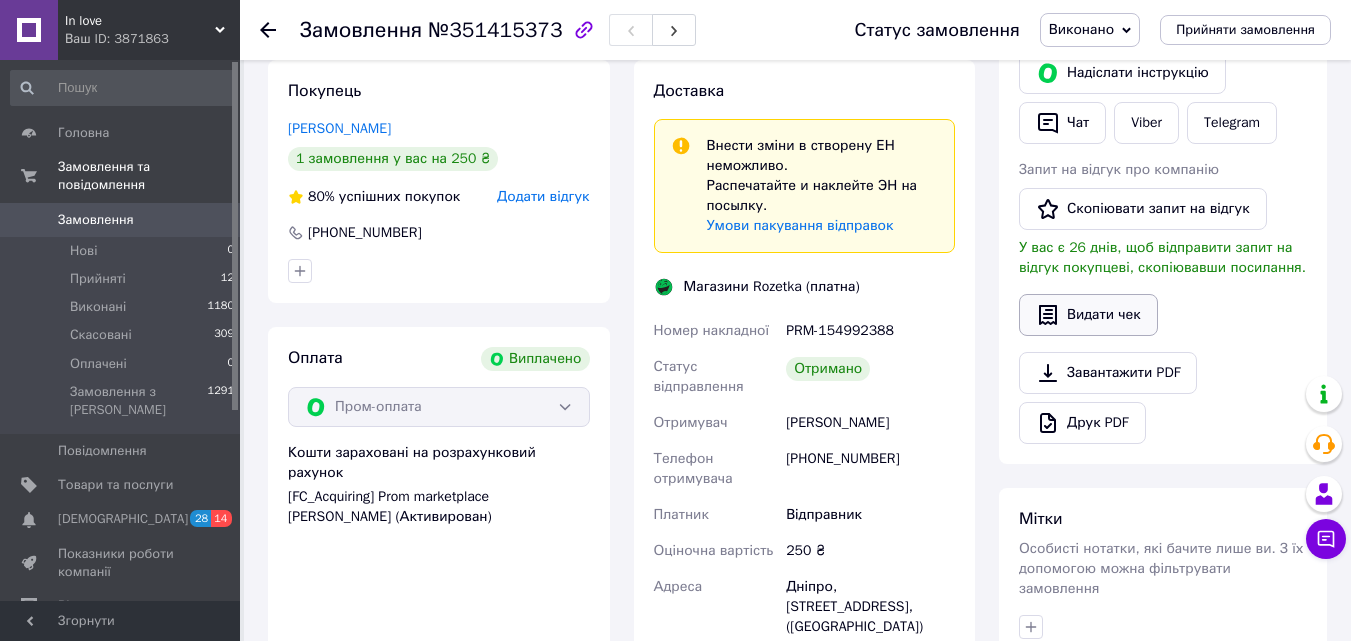 click on "Видати чек" at bounding box center [1088, 315] 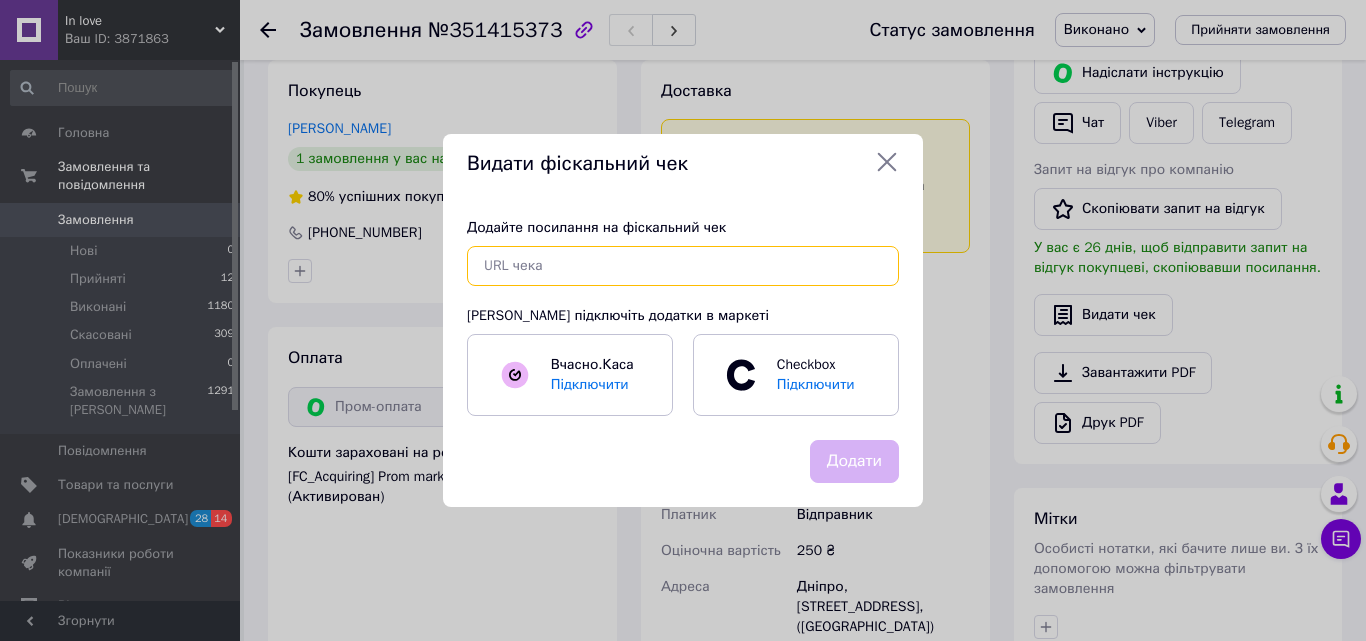 click at bounding box center [683, 266] 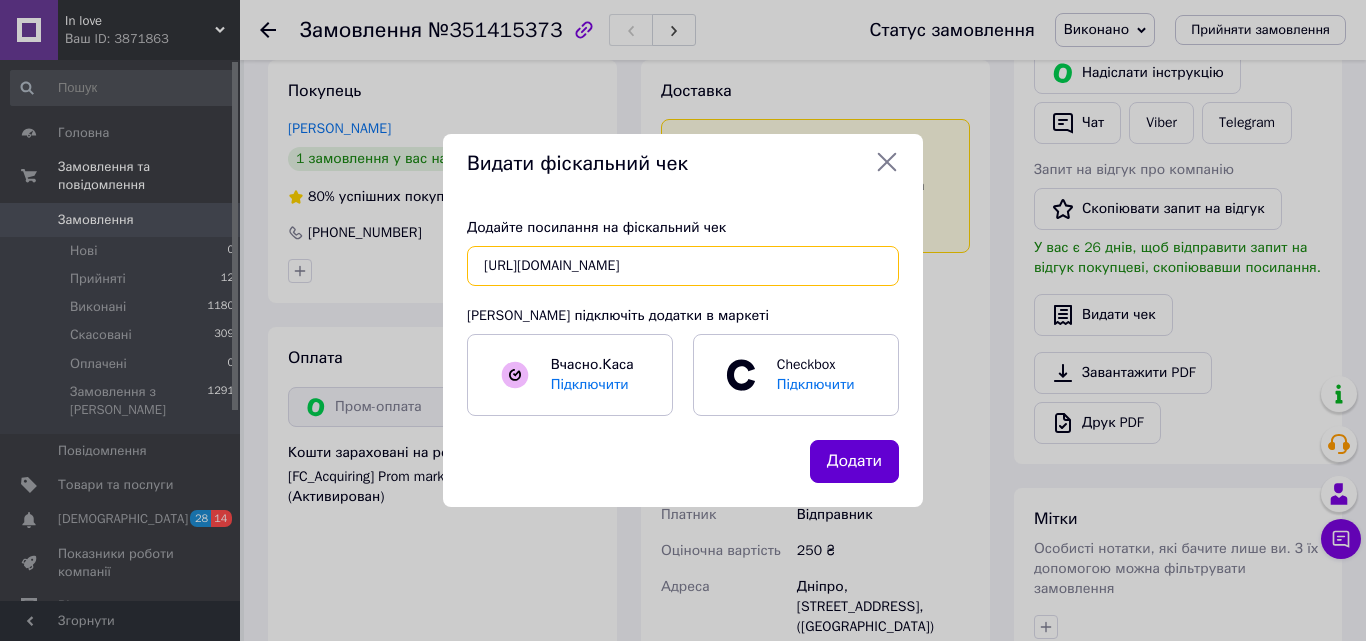 type on "https://kasa.vchasno.ua/check-viewer/_KTPOrpk5qI" 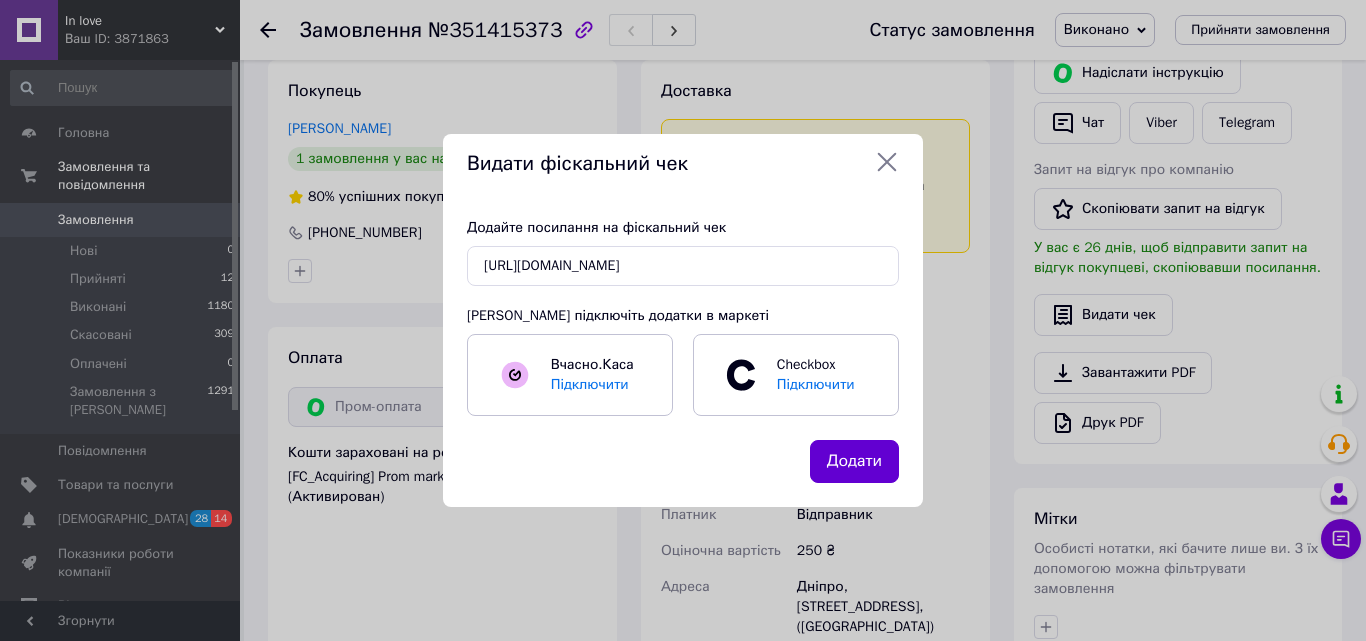 click on "Додати" at bounding box center (854, 461) 